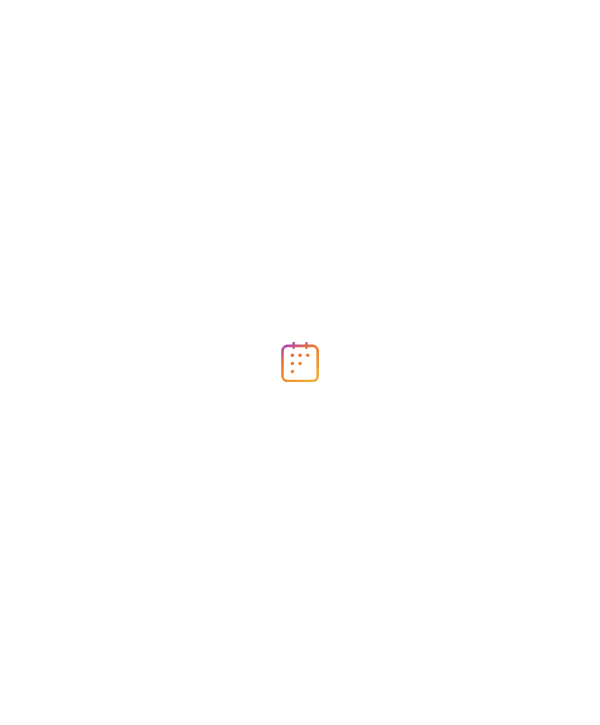 scroll, scrollTop: 0, scrollLeft: 0, axis: both 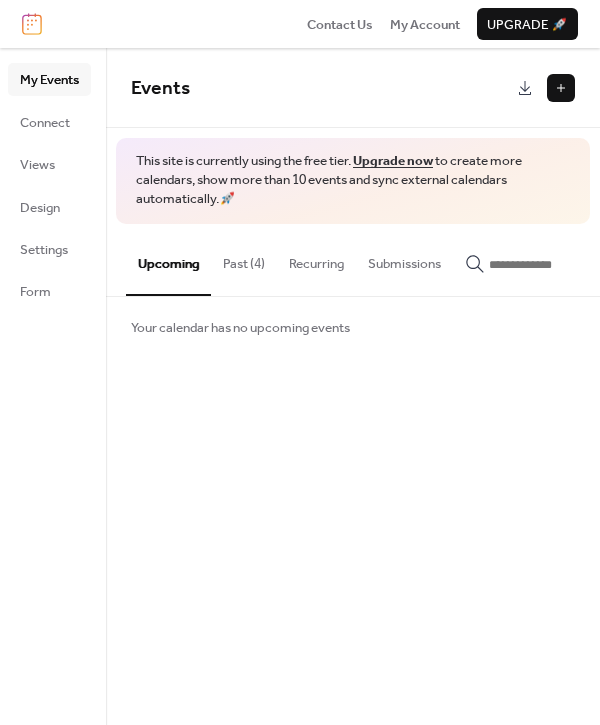 click at bounding box center (561, 88) 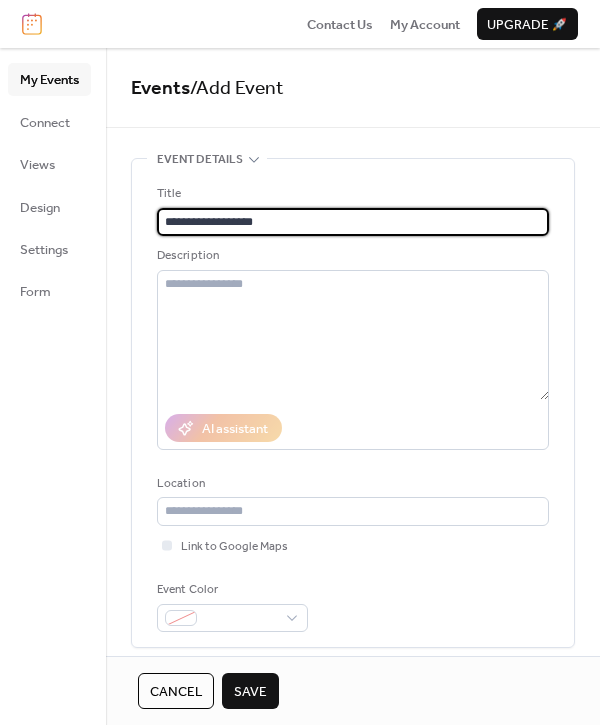click on "**********" at bounding box center (353, 222) 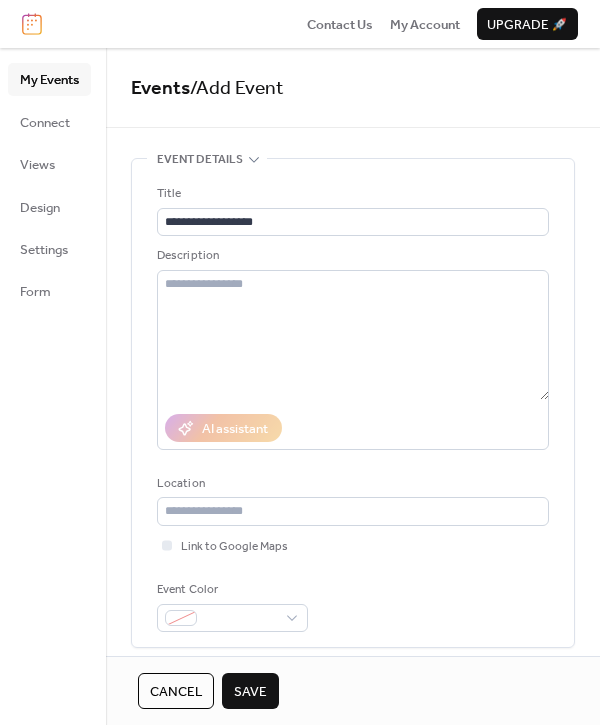 click on "Save" at bounding box center (250, 692) 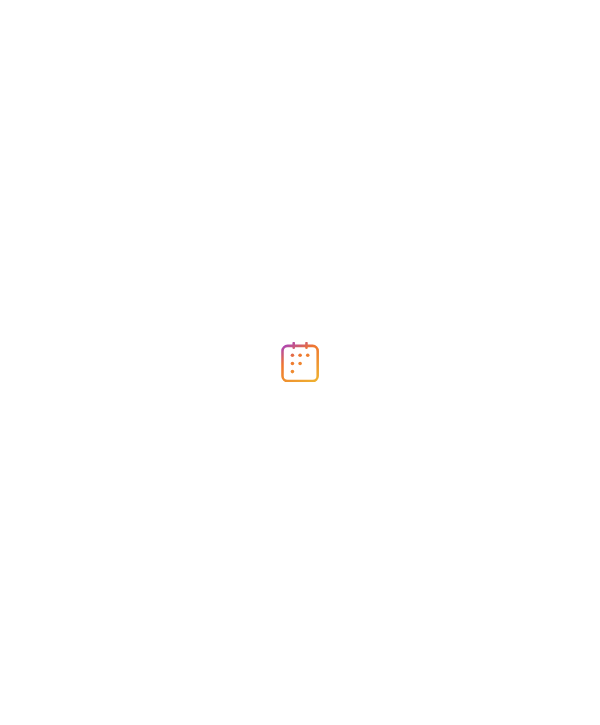 scroll, scrollTop: 0, scrollLeft: 0, axis: both 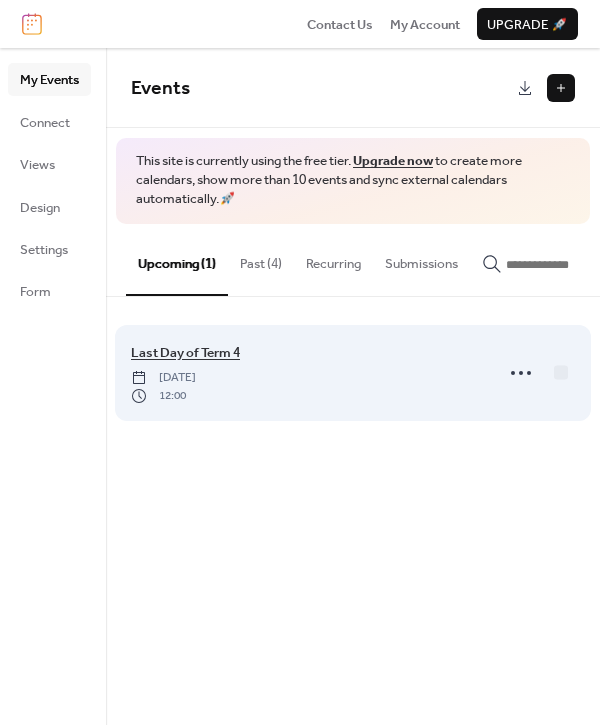 click on "Last Day of Term 4" at bounding box center (185, 353) 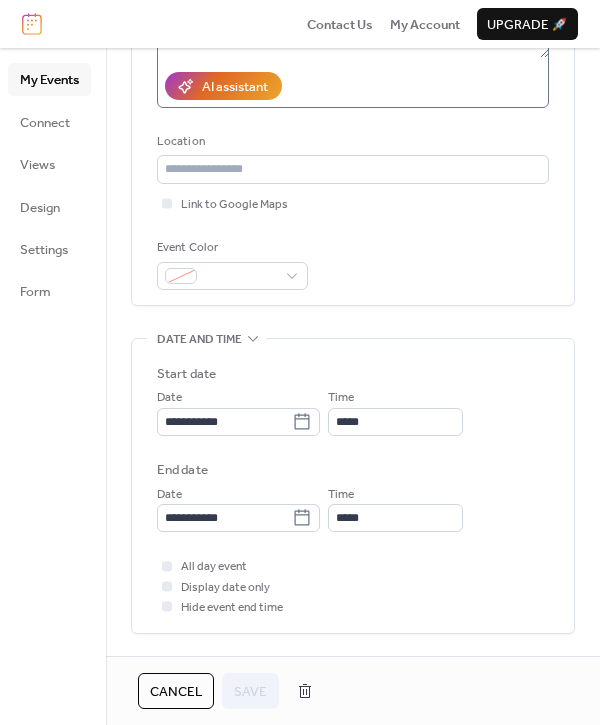 scroll, scrollTop: 392, scrollLeft: 0, axis: vertical 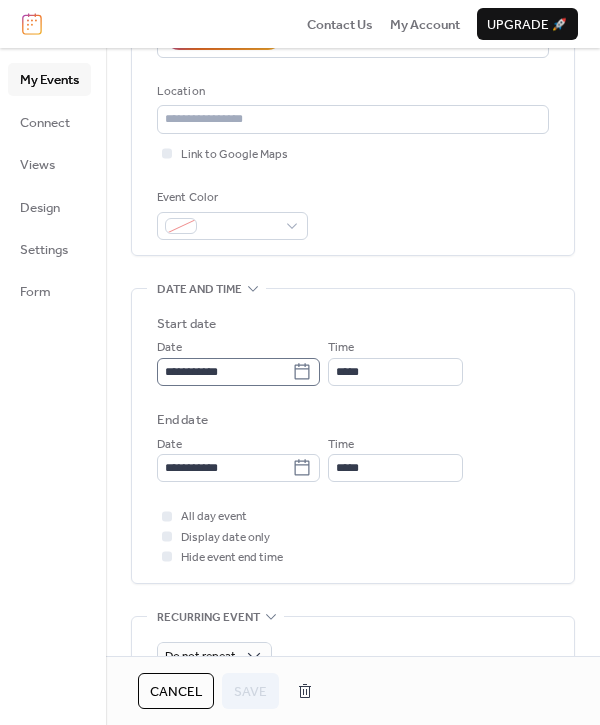 click 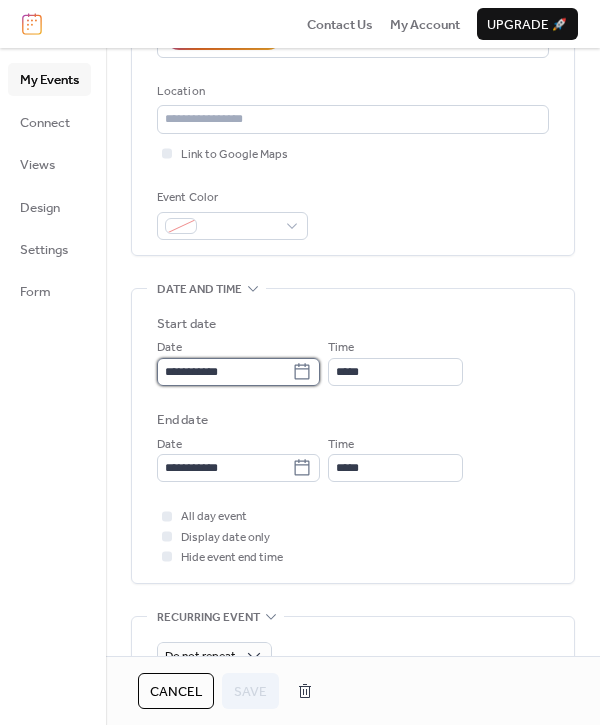 click on "**********" at bounding box center [224, 372] 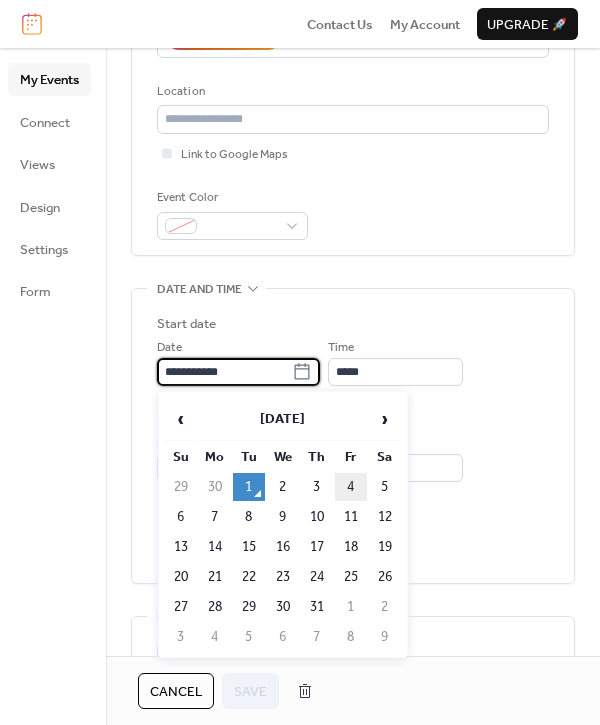 click on "4" at bounding box center [351, 487] 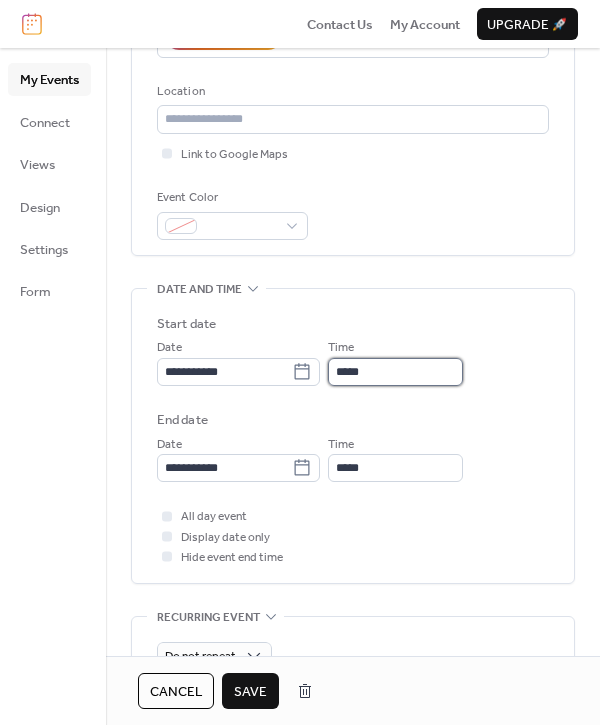 click on "*****" at bounding box center [395, 372] 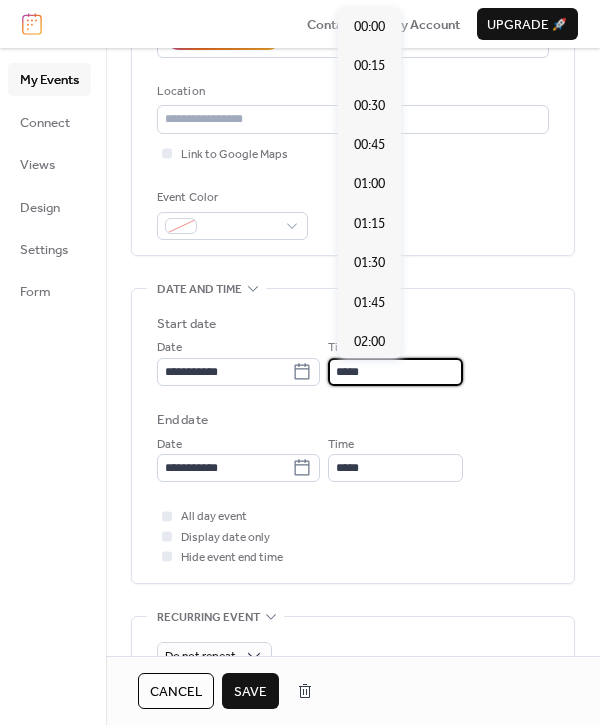 scroll, scrollTop: 1915, scrollLeft: 0, axis: vertical 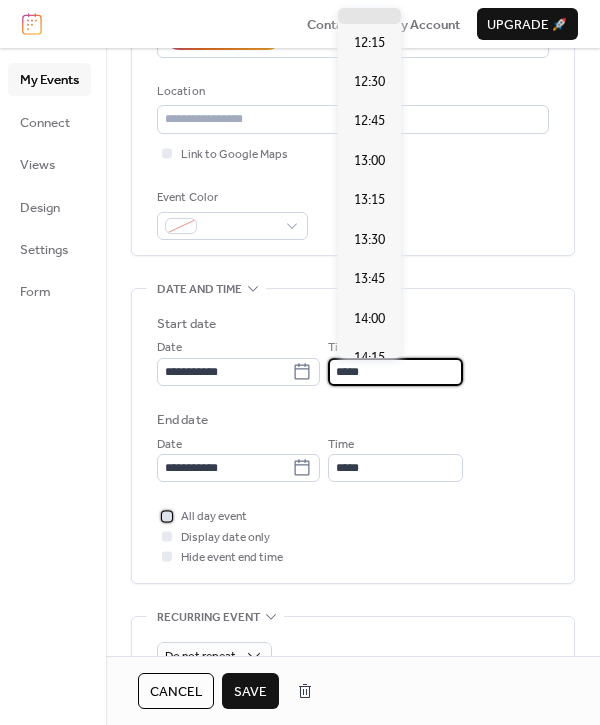 click at bounding box center (167, 516) 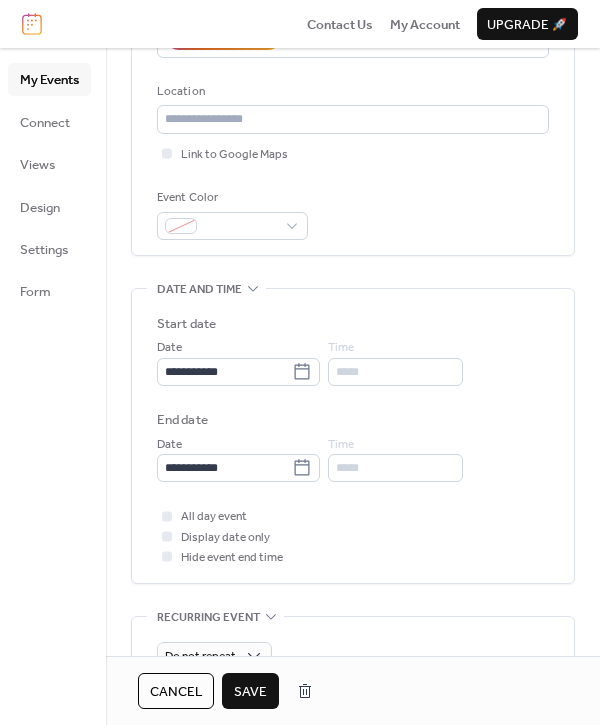 click on "Save" at bounding box center (250, 692) 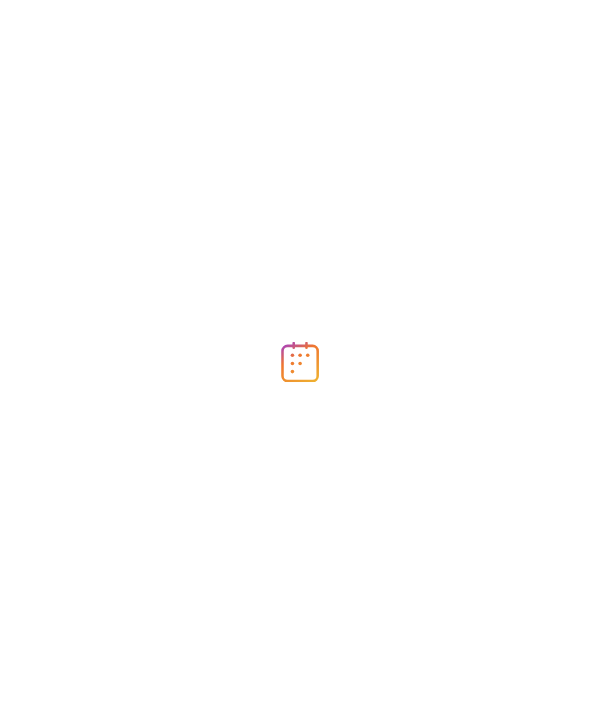 scroll, scrollTop: 0, scrollLeft: 0, axis: both 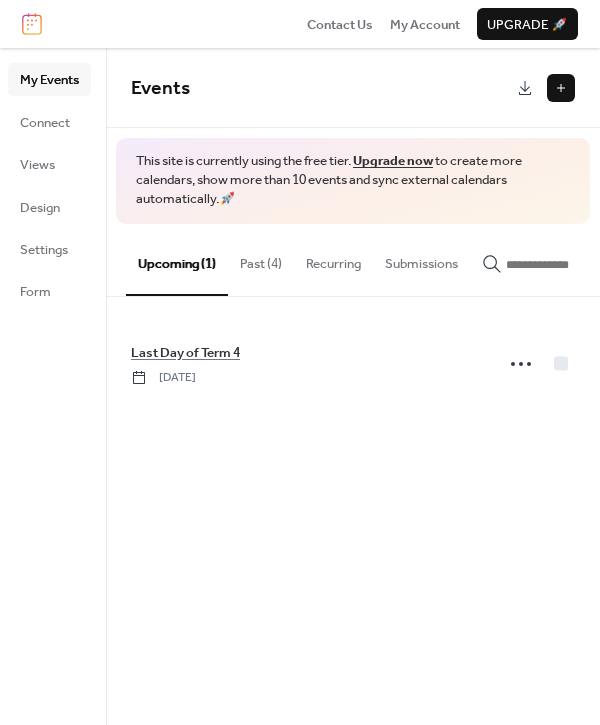 click at bounding box center (561, 88) 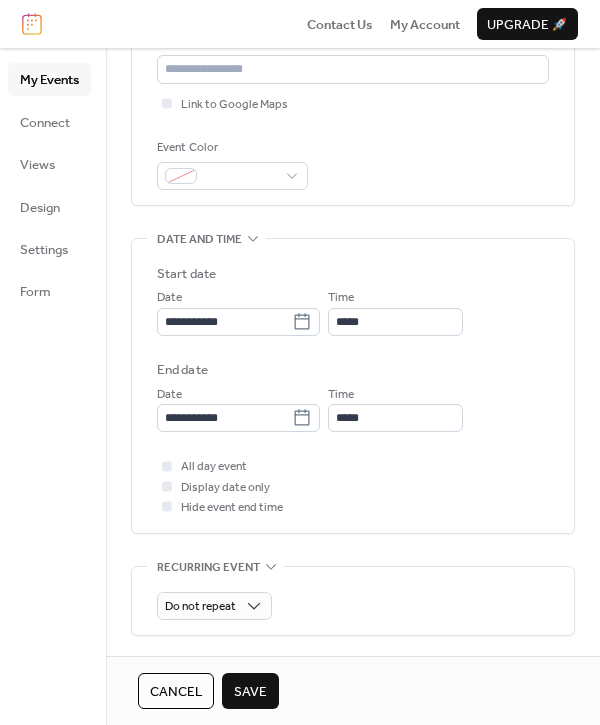 scroll, scrollTop: 448, scrollLeft: 0, axis: vertical 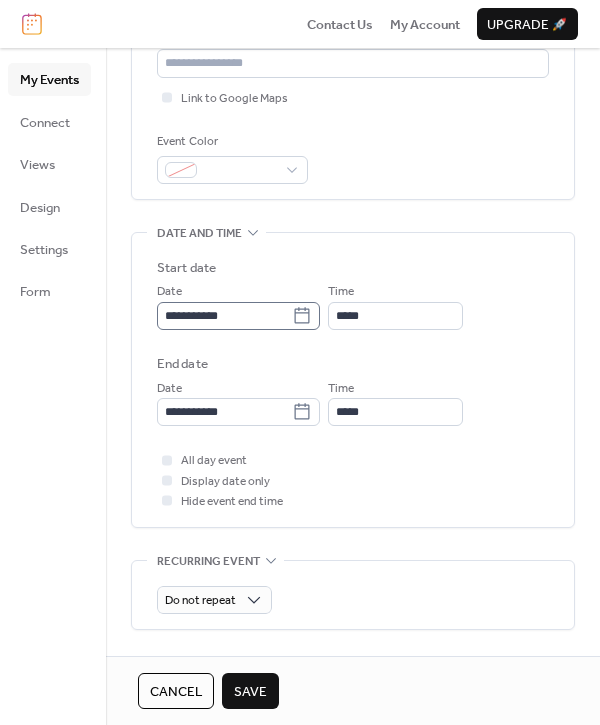 type on "**********" 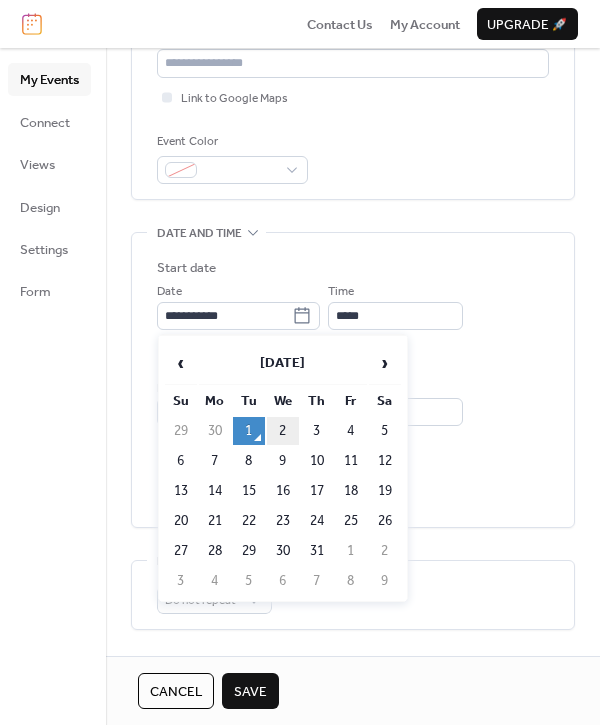 click on "2" at bounding box center (283, 431) 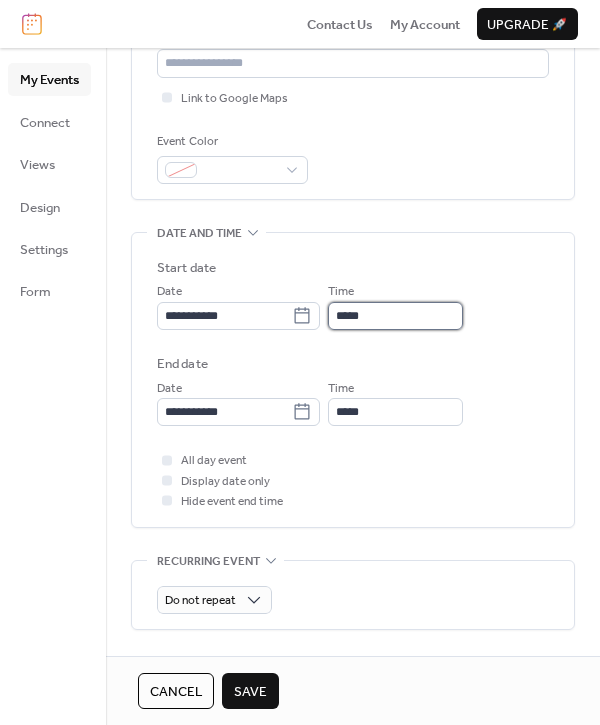 click on "*****" at bounding box center (395, 316) 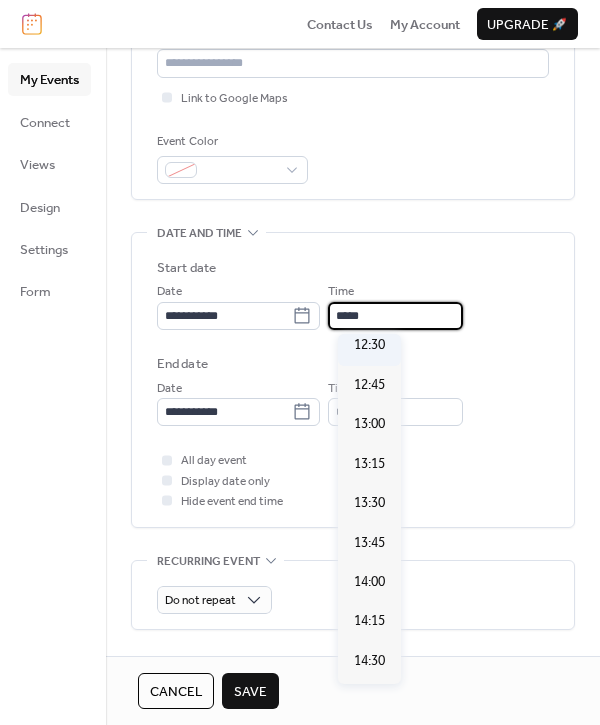 scroll, scrollTop: 1986, scrollLeft: 0, axis: vertical 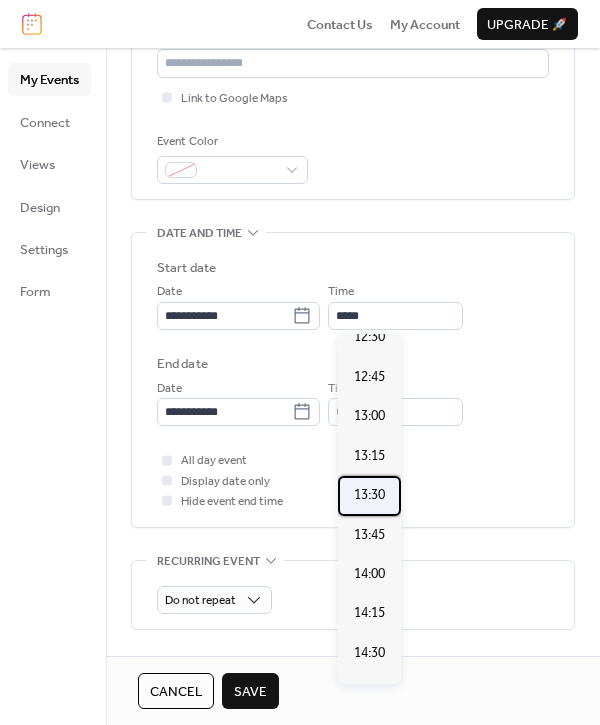 click on "13:30" at bounding box center (369, 495) 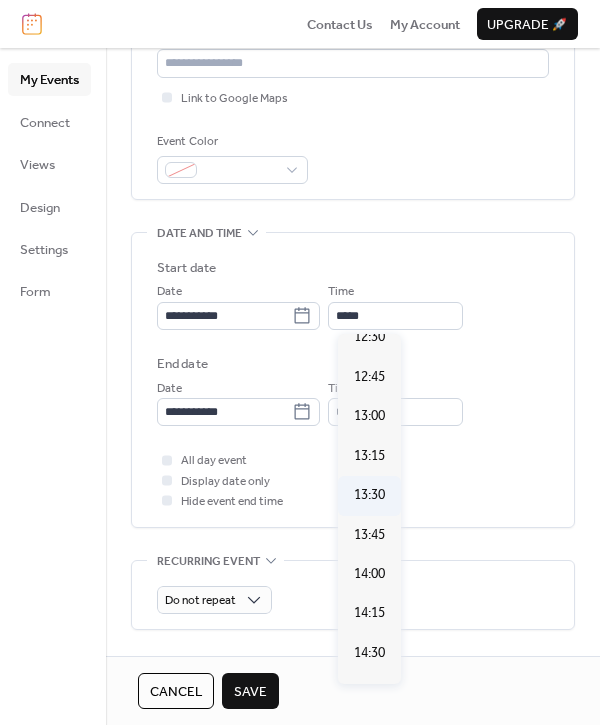 type on "*****" 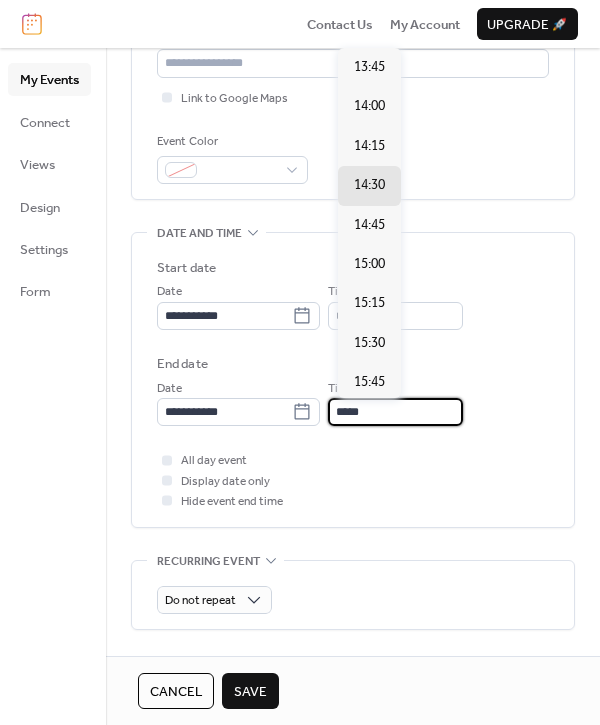 click on "*****" at bounding box center [395, 412] 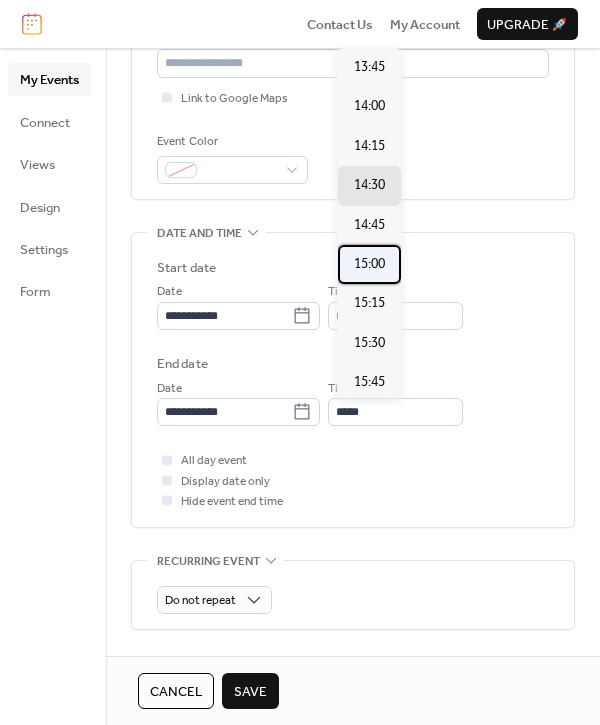 click on "15:00" at bounding box center (369, 264) 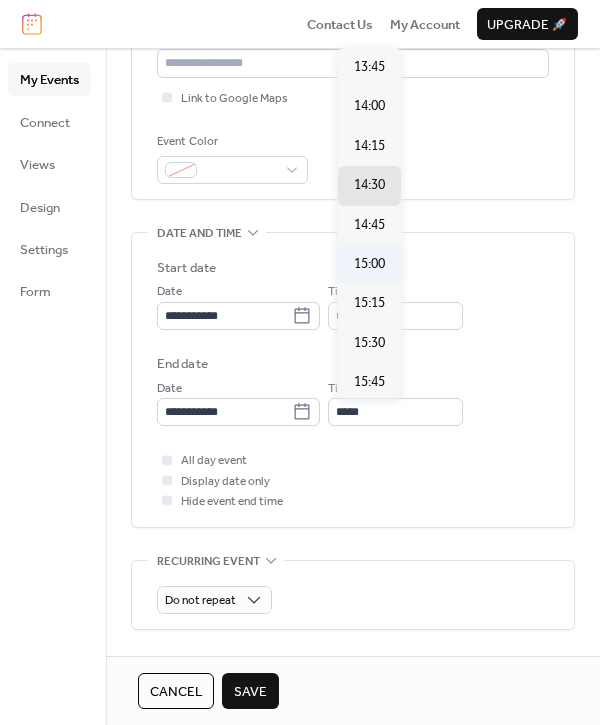 type on "*****" 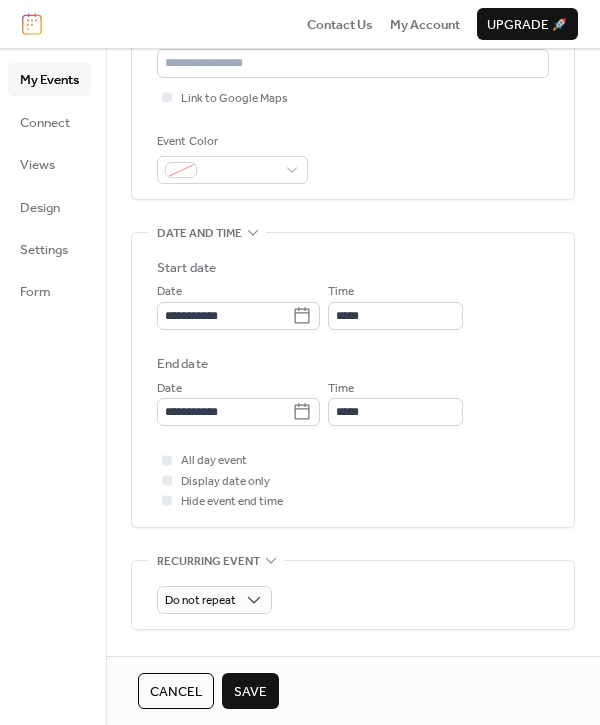 click on "Save" at bounding box center (250, 691) 